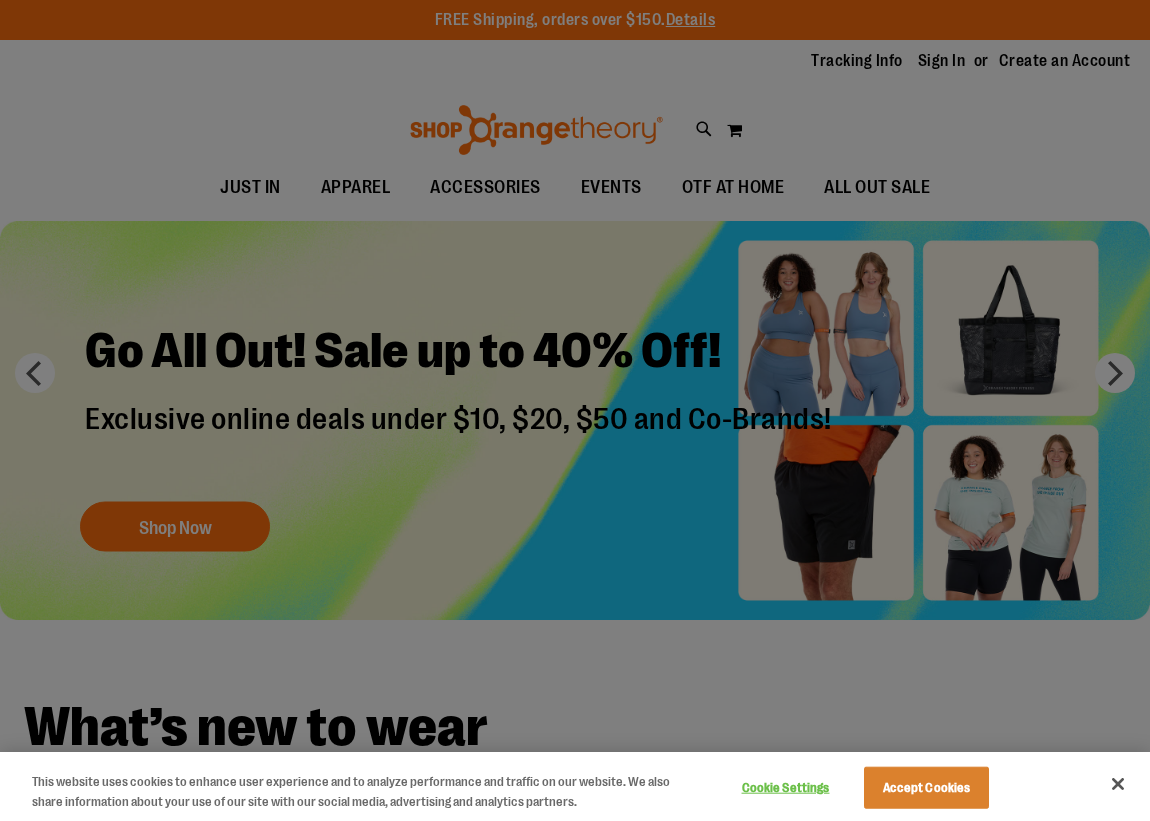 scroll, scrollTop: 0, scrollLeft: 0, axis: both 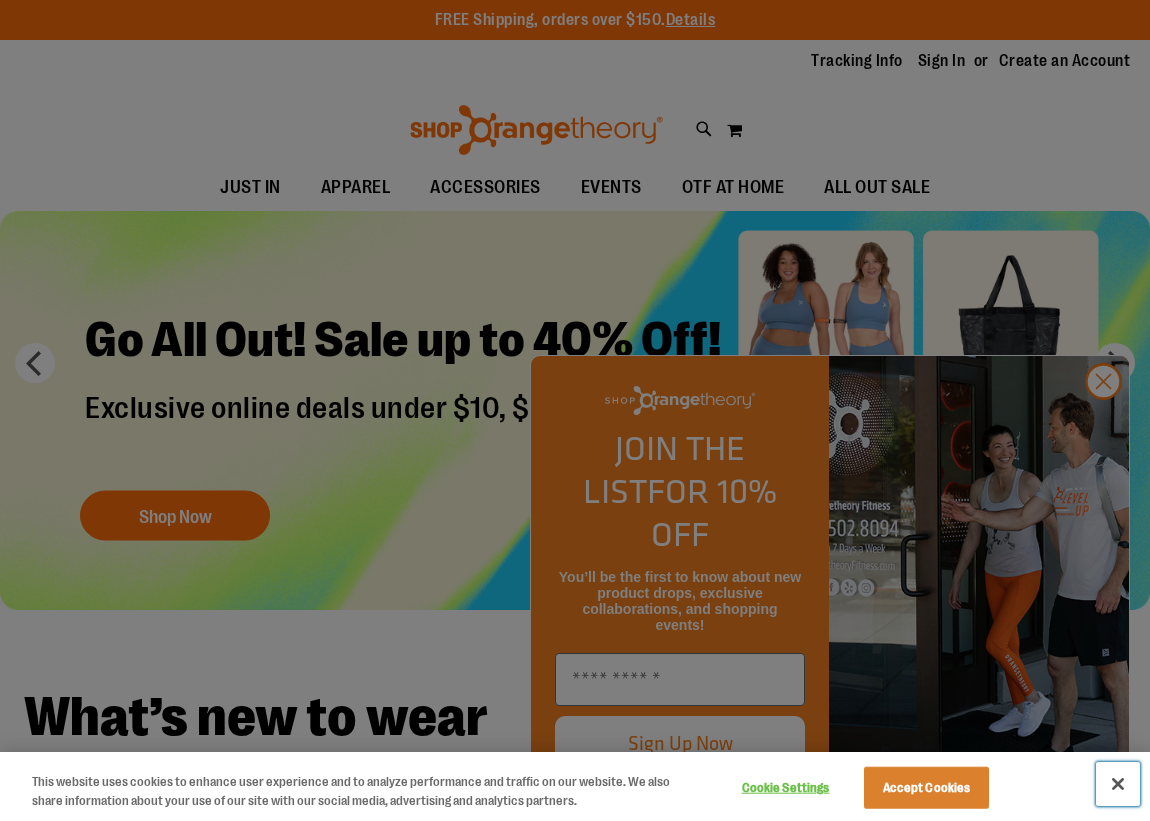 click at bounding box center [1118, 784] 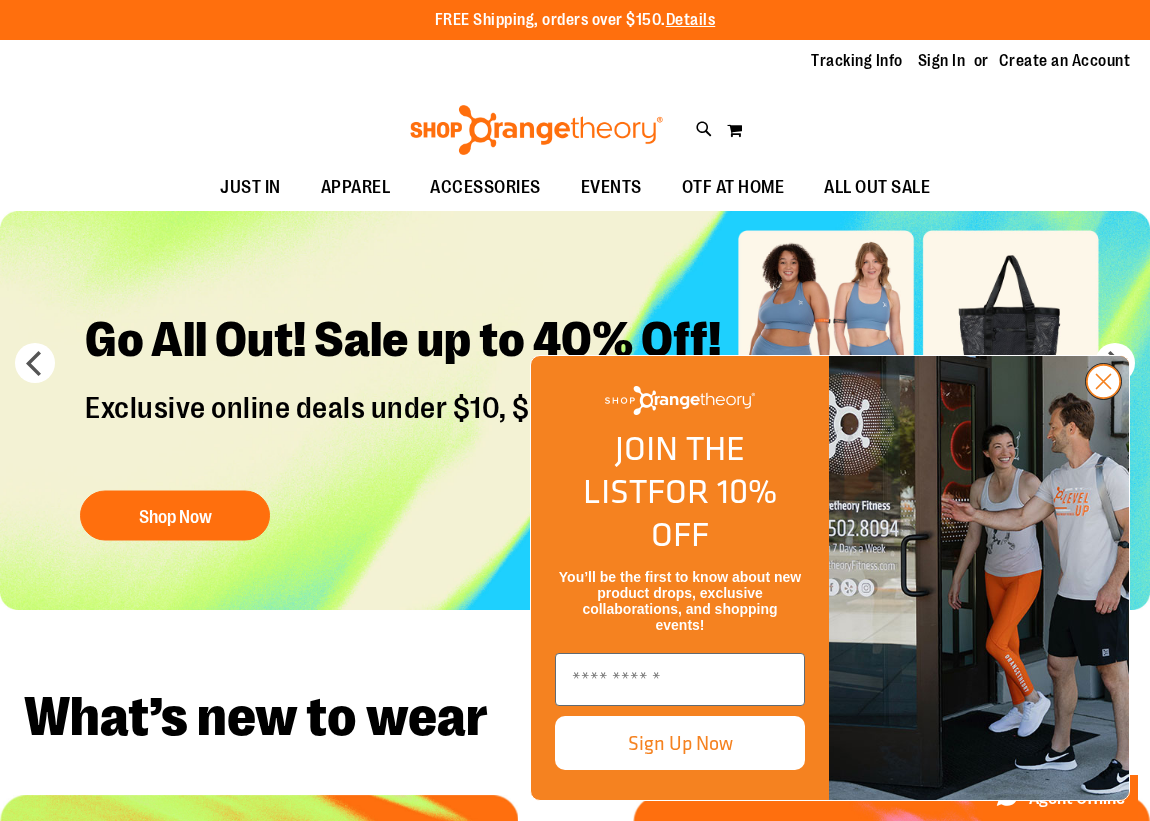 click 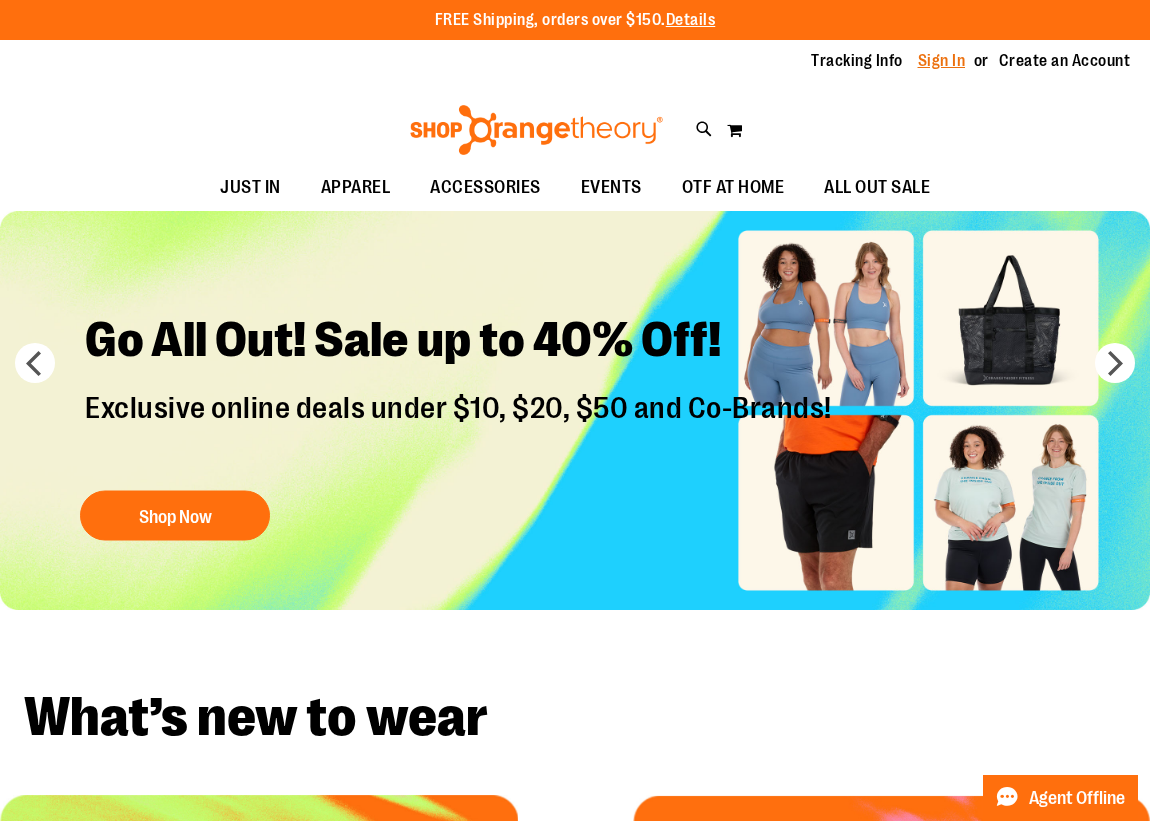 click on "Sign In" at bounding box center (942, 61) 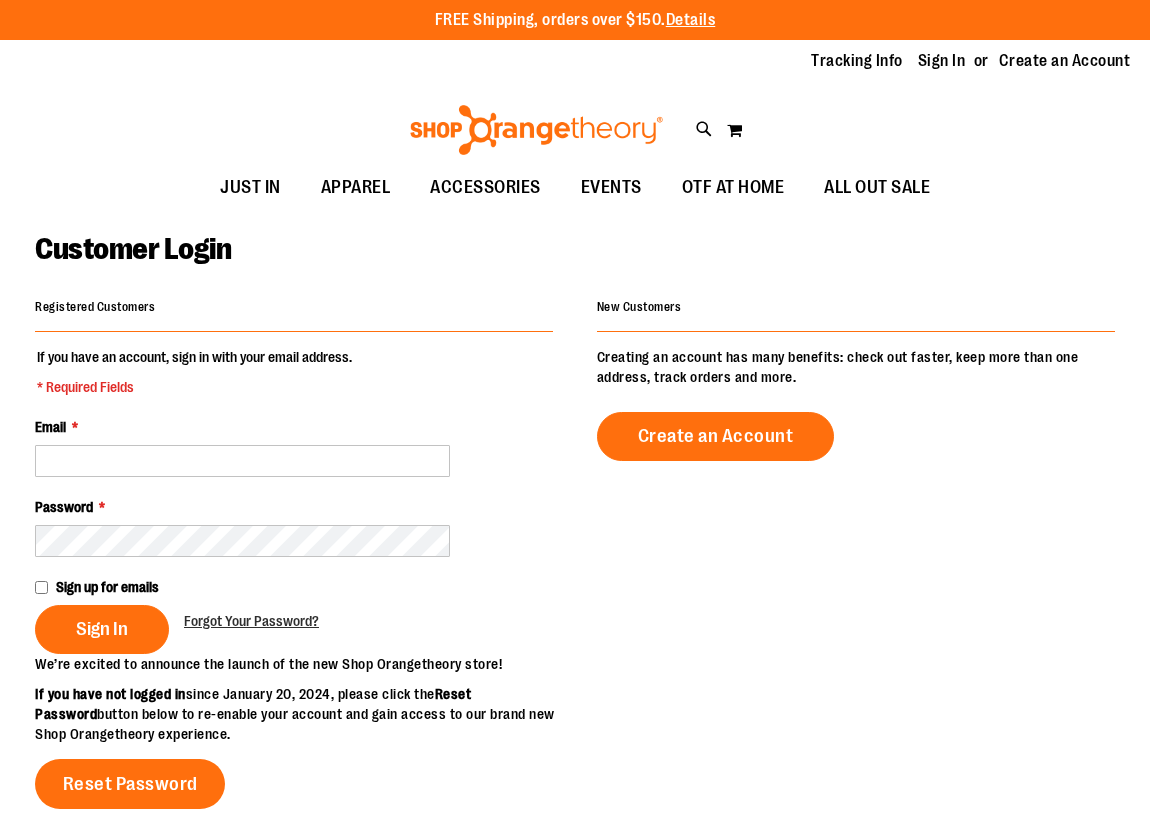scroll, scrollTop: 0, scrollLeft: 0, axis: both 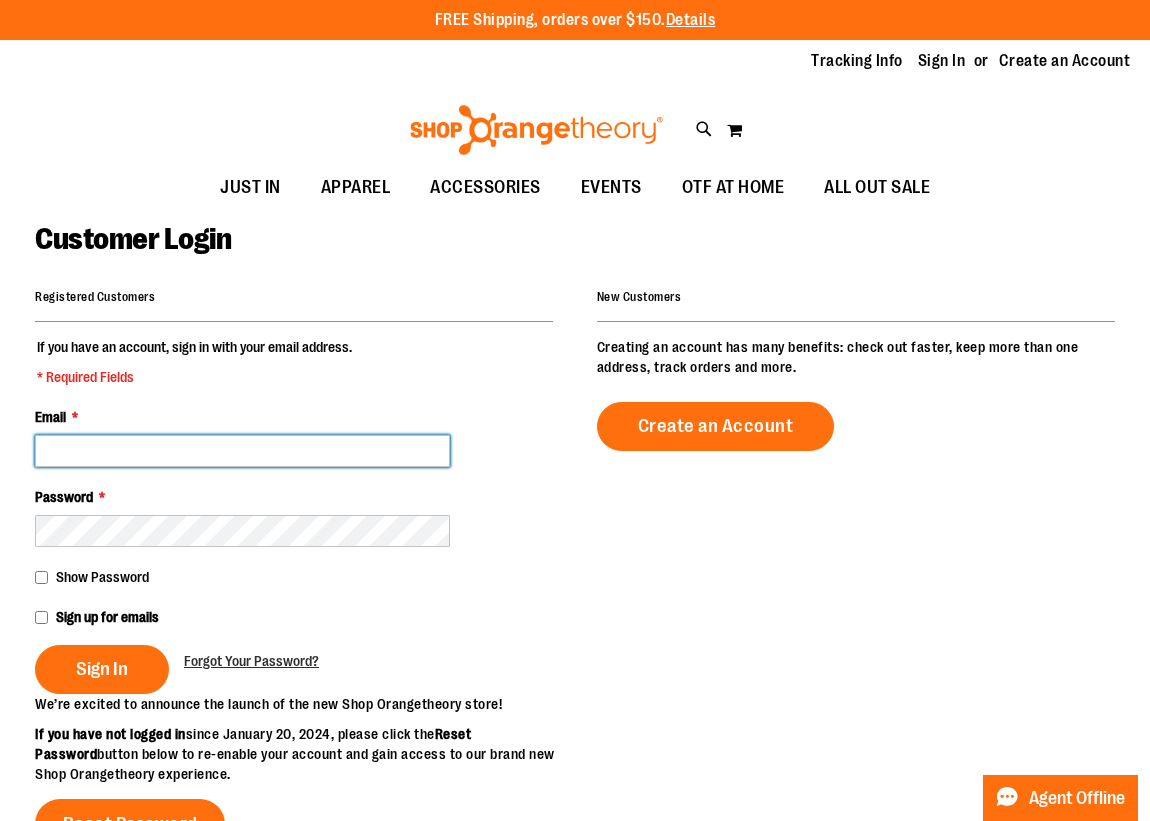 click on "Email *" at bounding box center [242, 451] 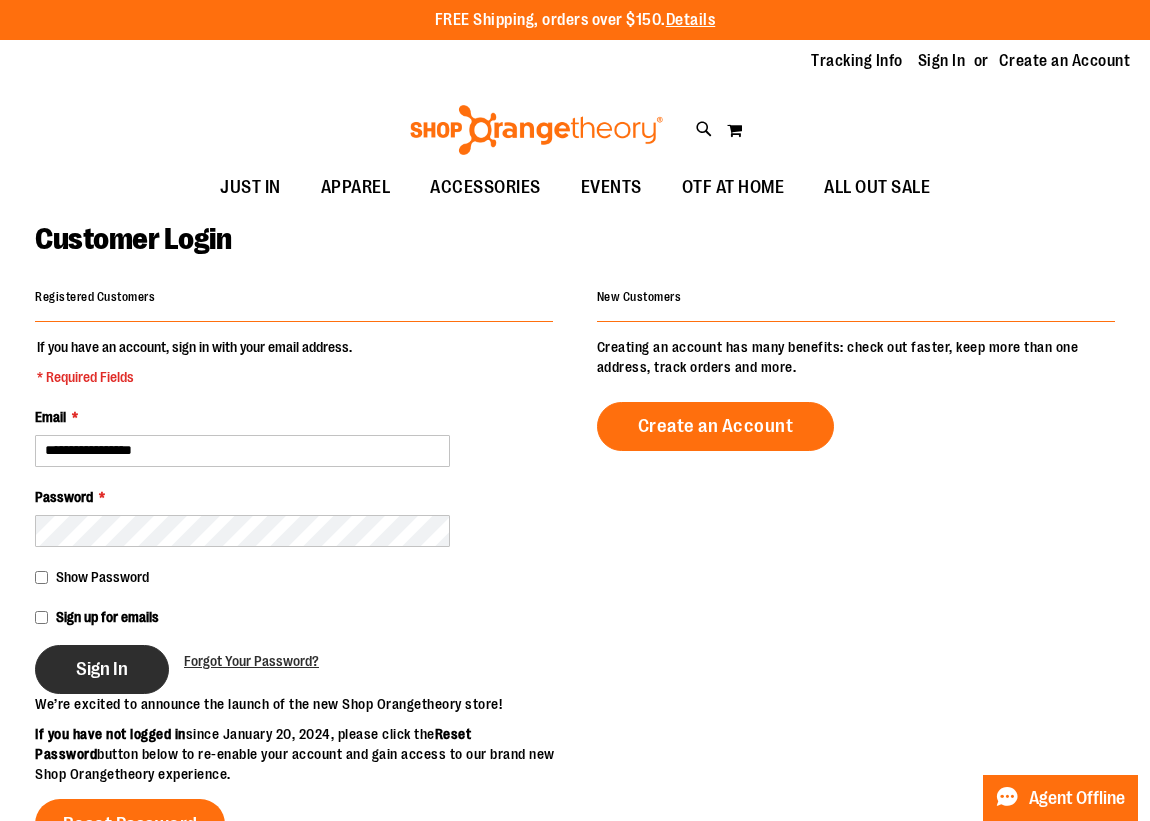 click on "Sign In" at bounding box center [102, 669] 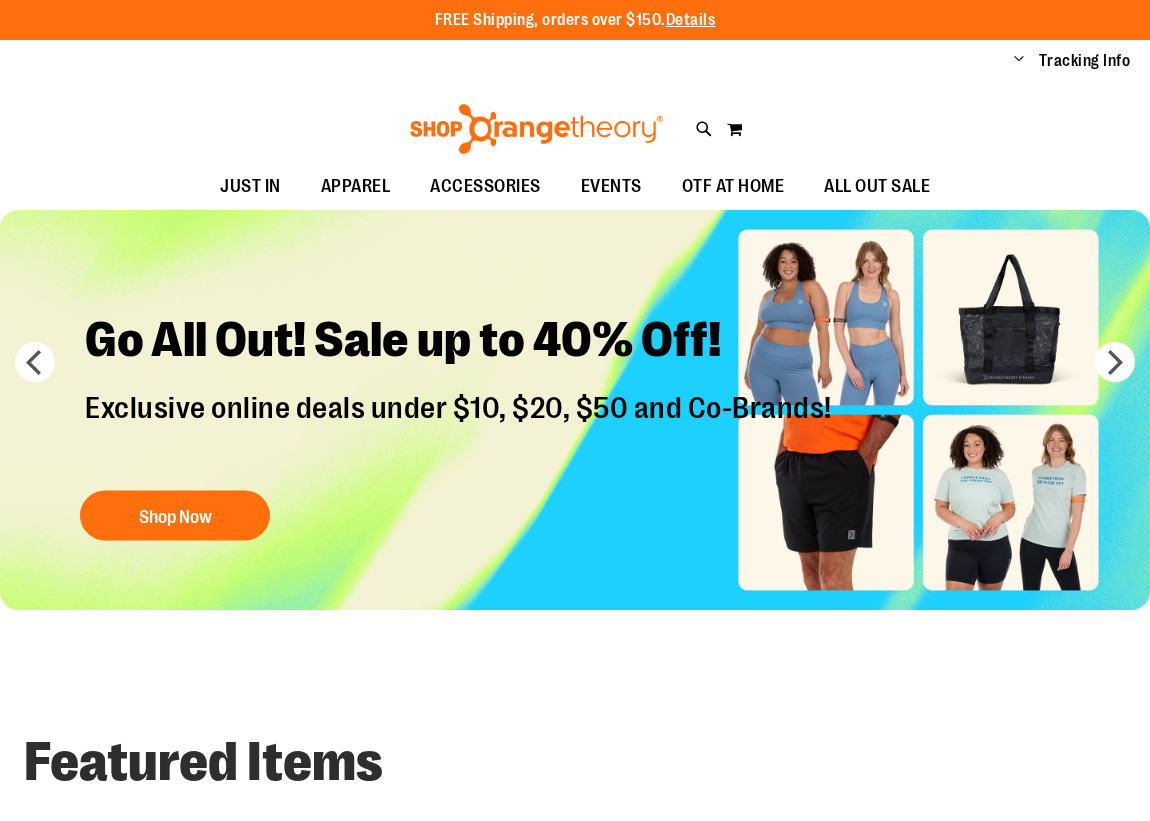 scroll, scrollTop: 0, scrollLeft: 0, axis: both 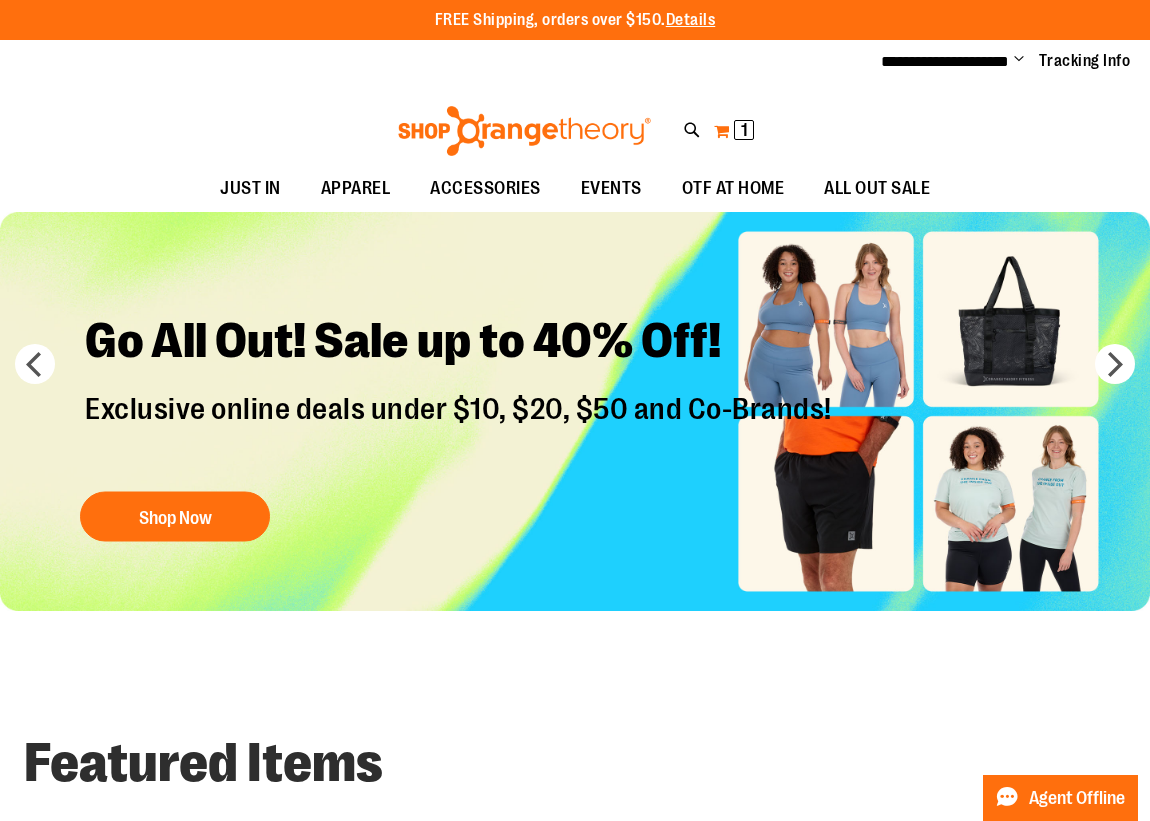 click on "My Cart
1
1
items" at bounding box center (734, 131) 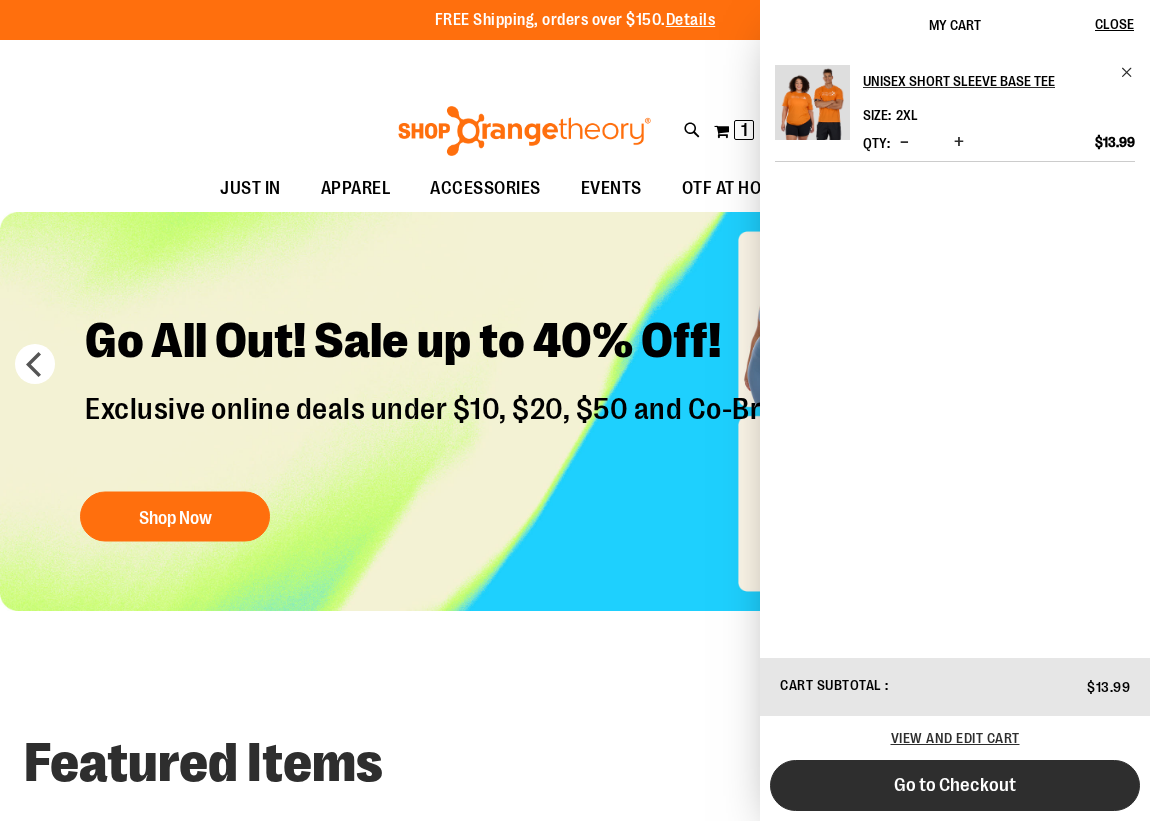click on "Go to Checkout" at bounding box center (955, 785) 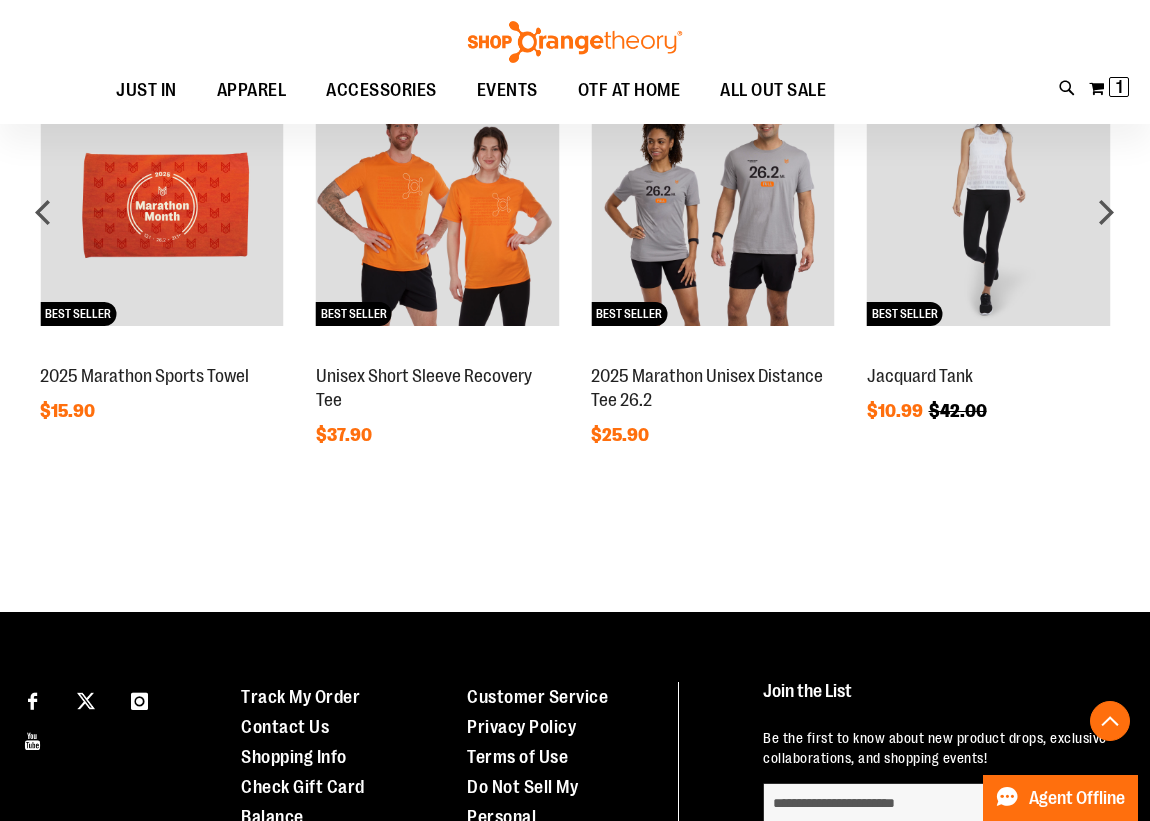 scroll, scrollTop: 749, scrollLeft: 0, axis: vertical 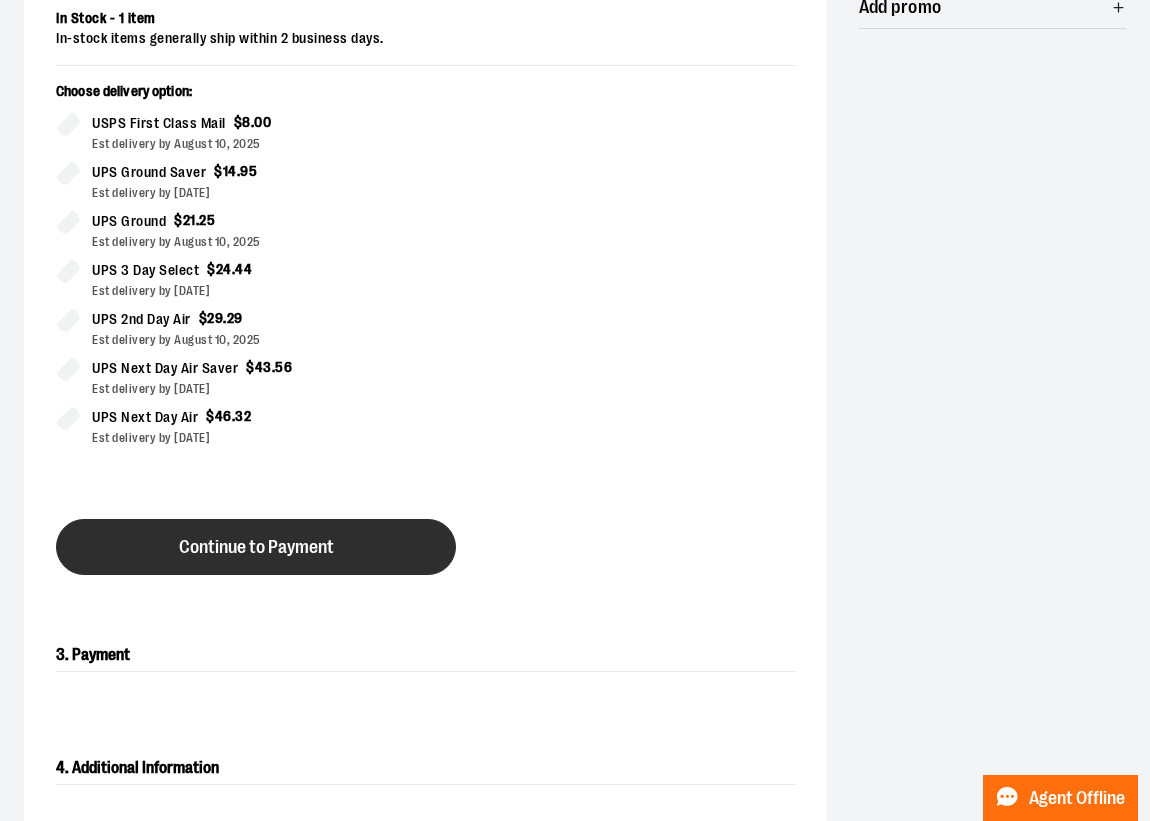 click on "Continue to Payment" at bounding box center (256, 547) 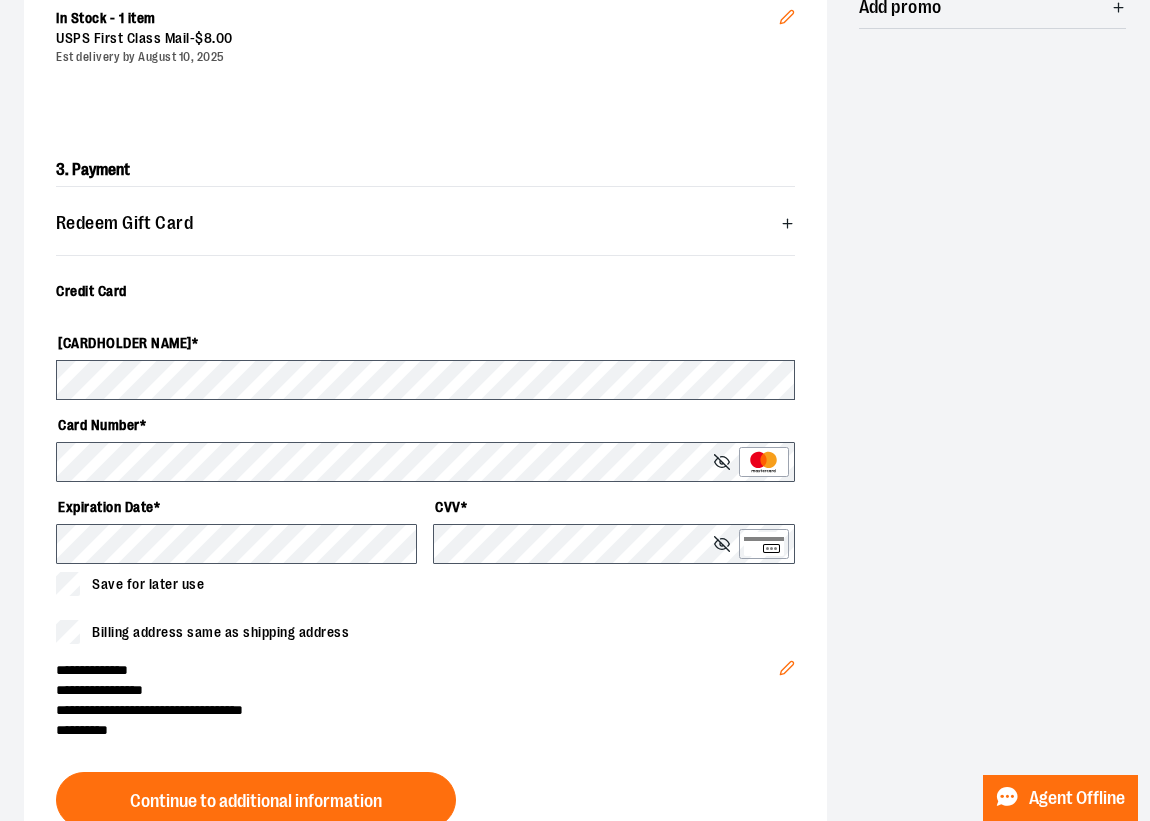 click on "Cardholder name * Card Number * Expiration Date * CVV * Save for later use" at bounding box center (425, 461) 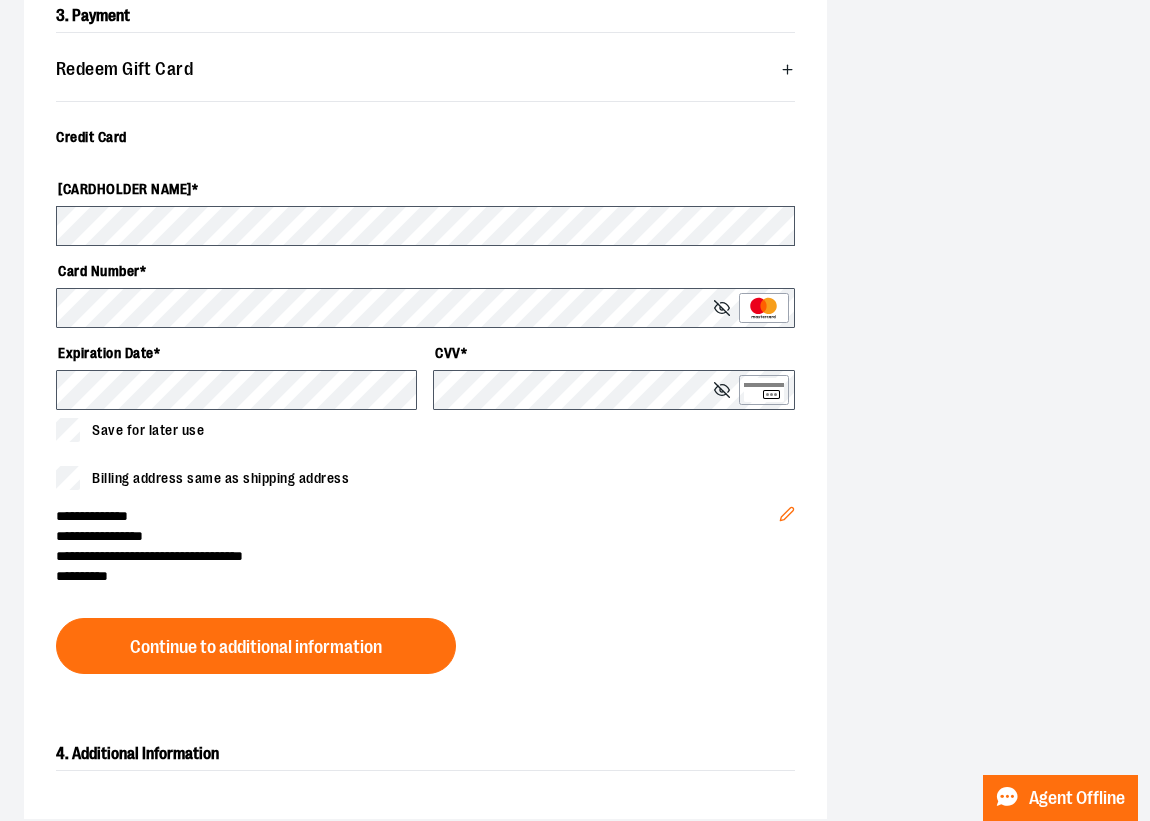 scroll, scrollTop: 645, scrollLeft: 0, axis: vertical 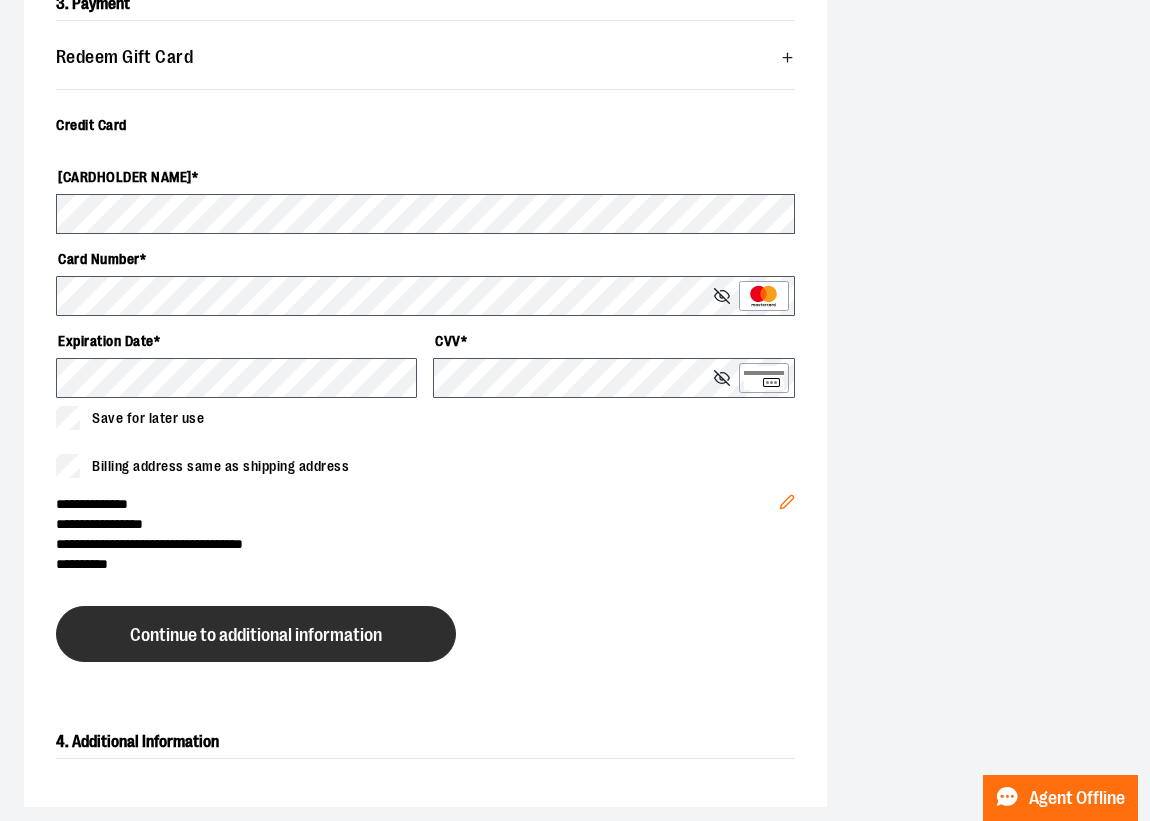 click on "Continue to additional information" at bounding box center (256, 635) 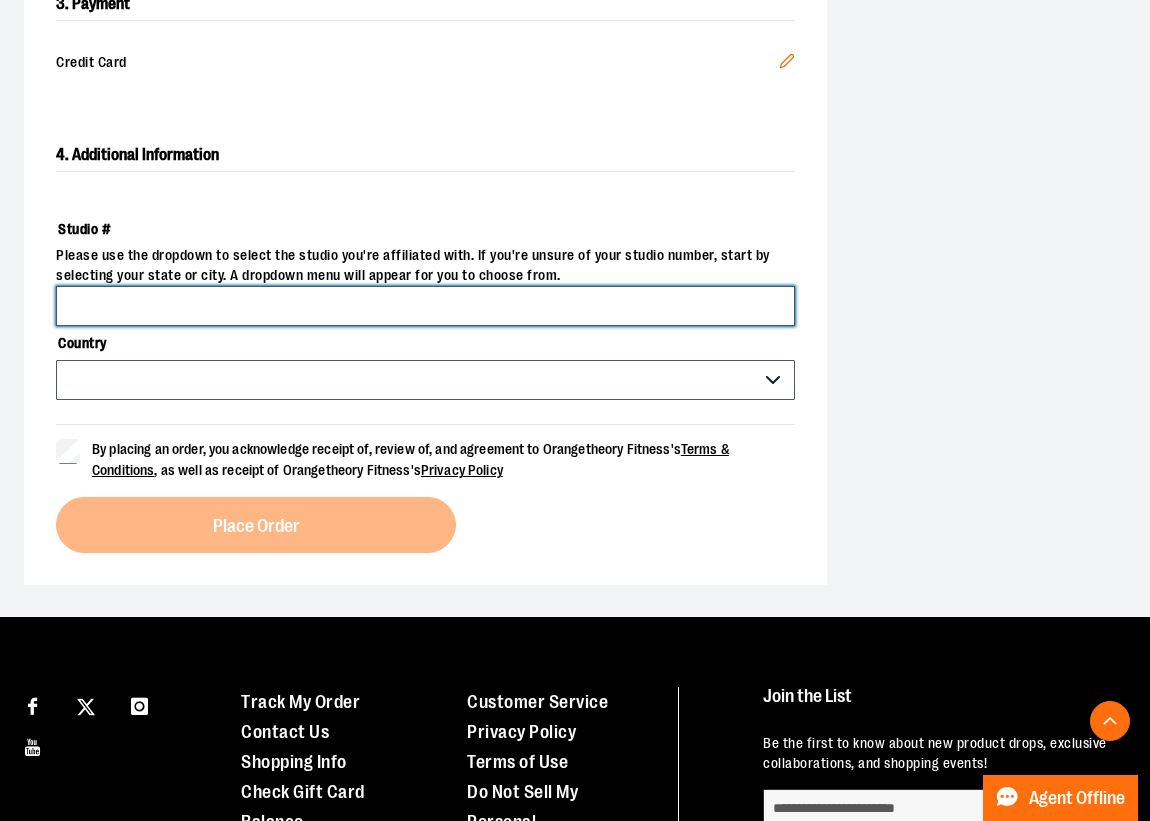 click on "Studio #" at bounding box center [425, 306] 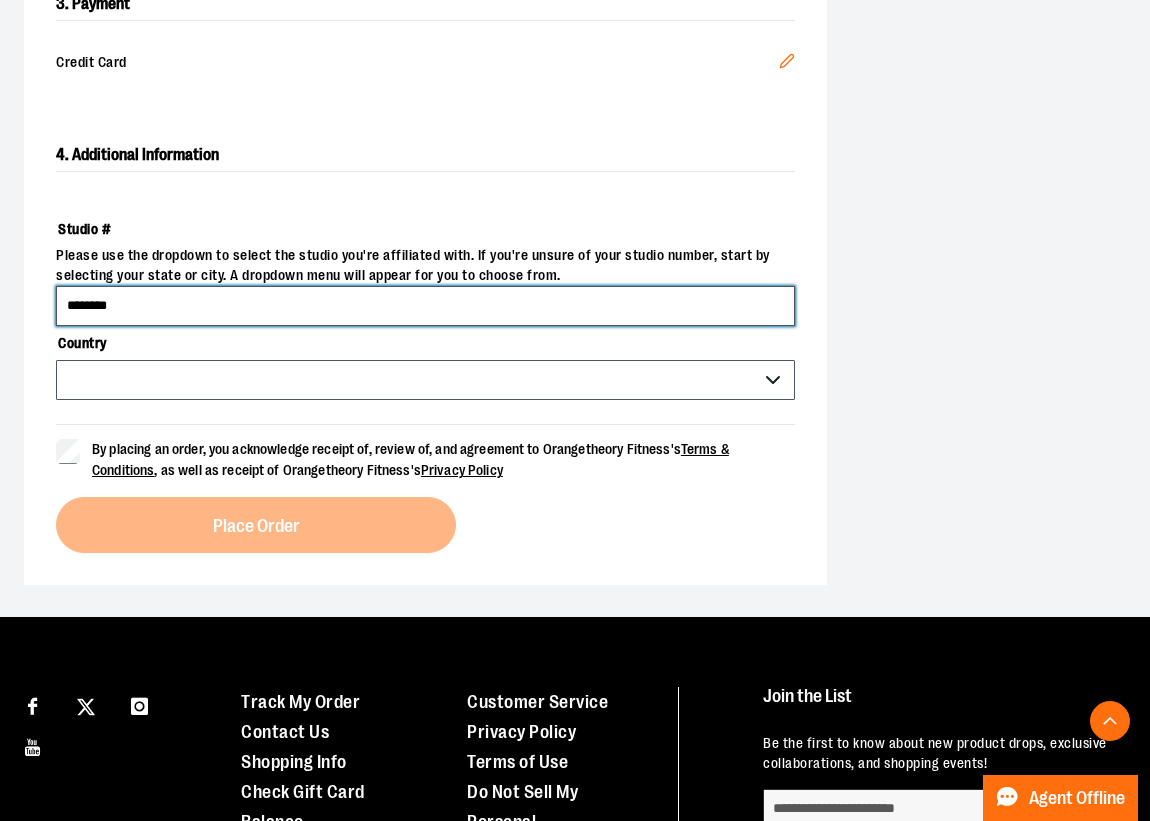 type on "********" 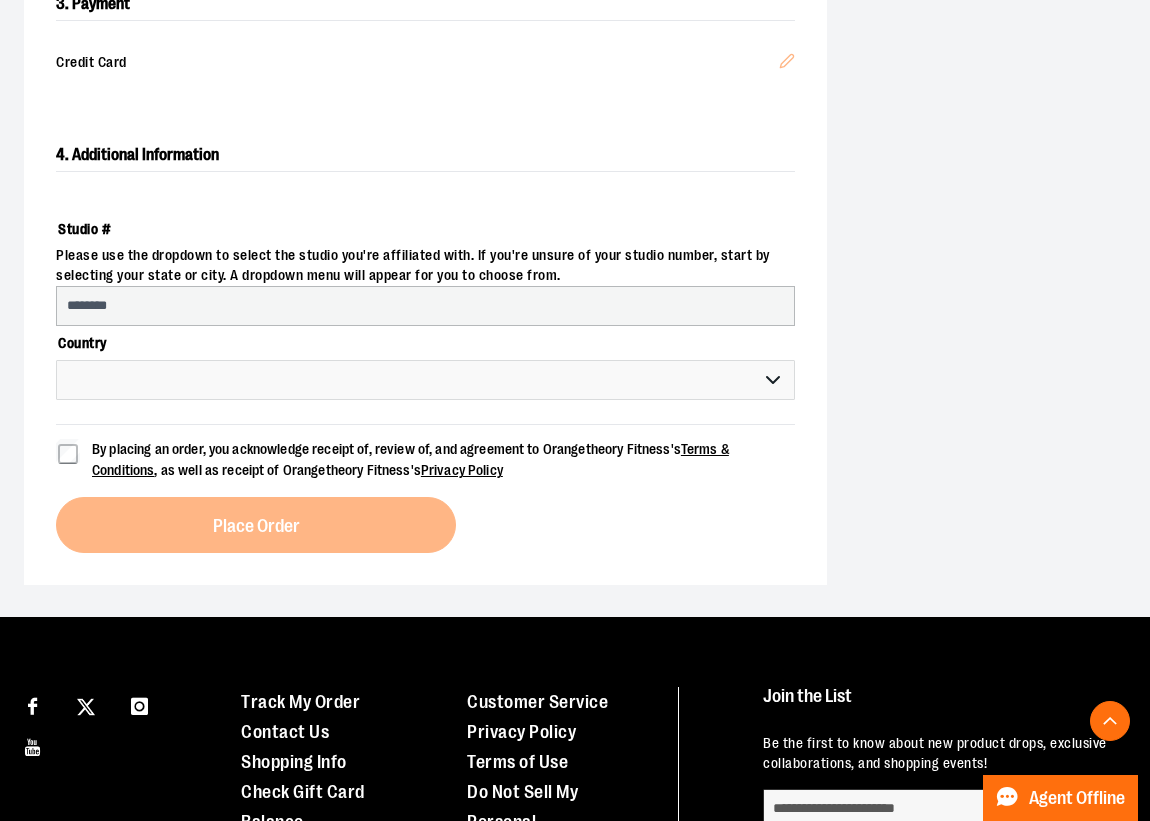 click on "*** *** ******* *** *** *** ** *** *** *** *** *** *** *** *** *** *** *** *** ** *** *** *** ***" at bounding box center [425, 380] 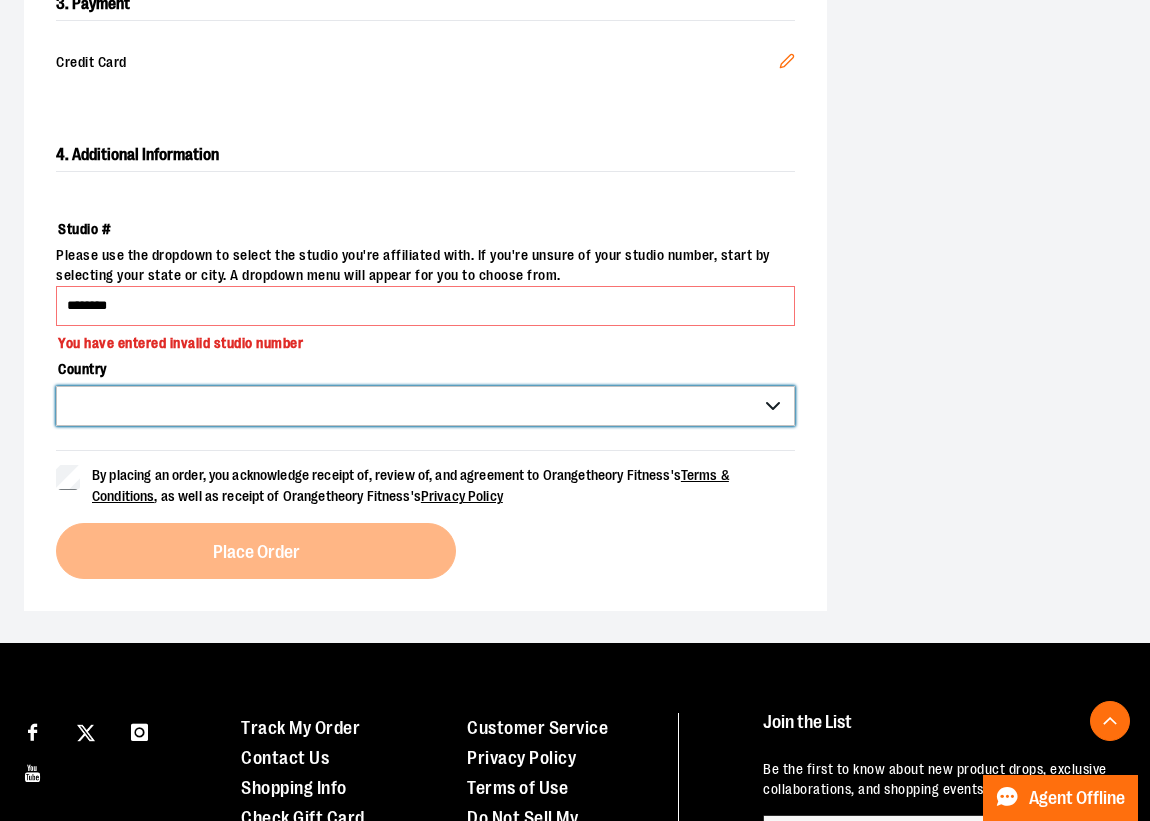 click on "*** *** ******* *** *** *** ** *** *** *** *** *** *** *** *** *** *** *** *** ** *** *** *** ***" at bounding box center (425, 406) 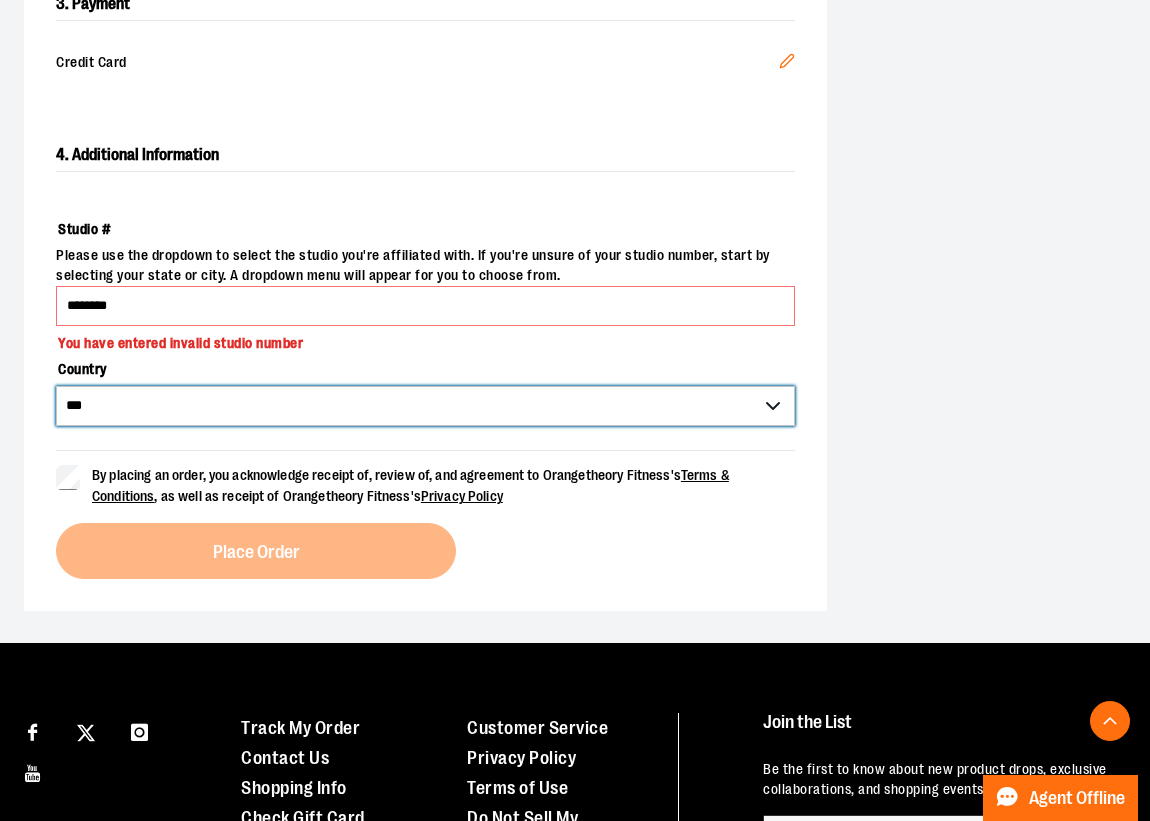 type 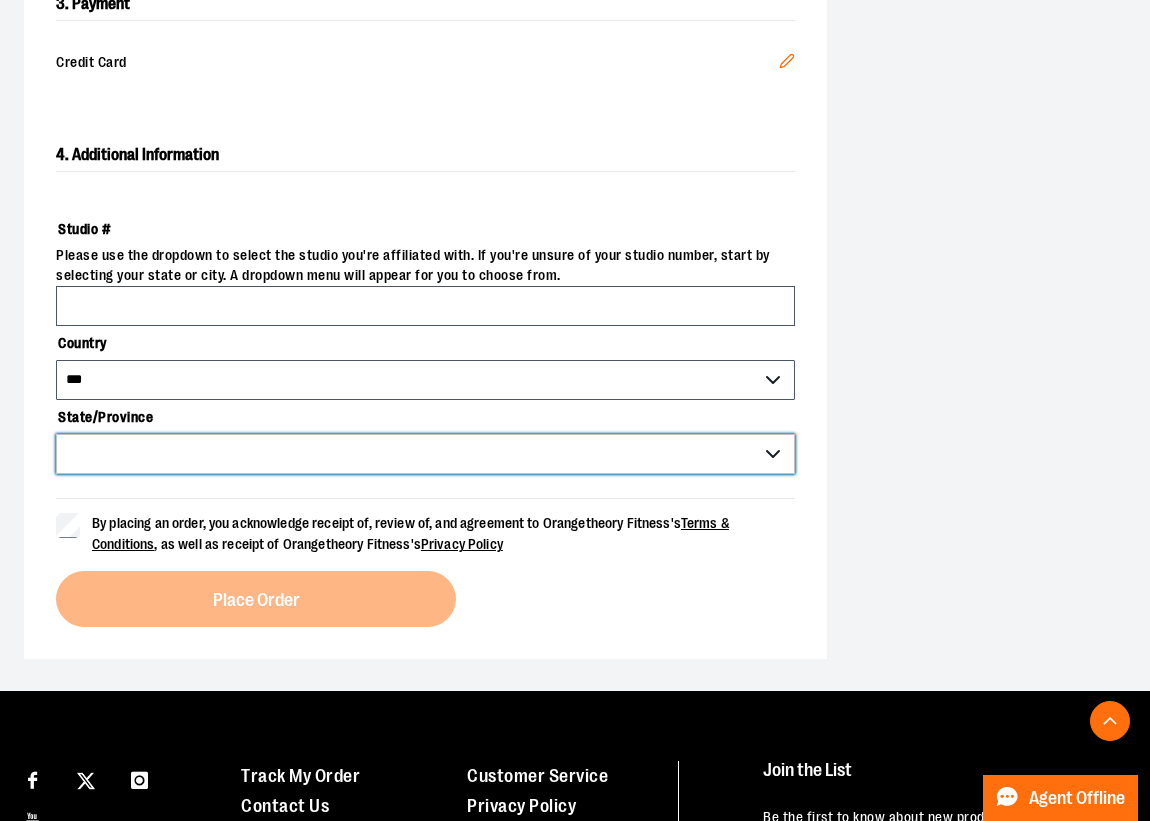 click on "**********" at bounding box center (425, 454) 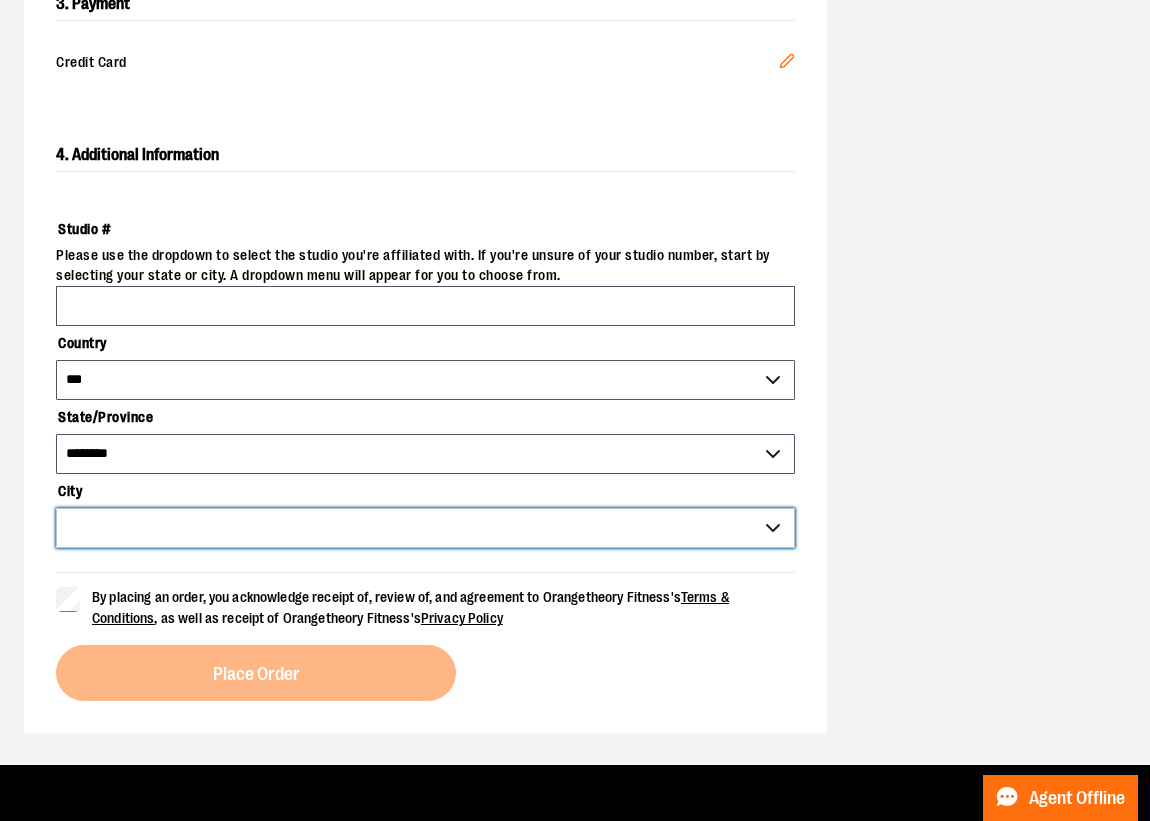 click on "**********" at bounding box center (425, 528) 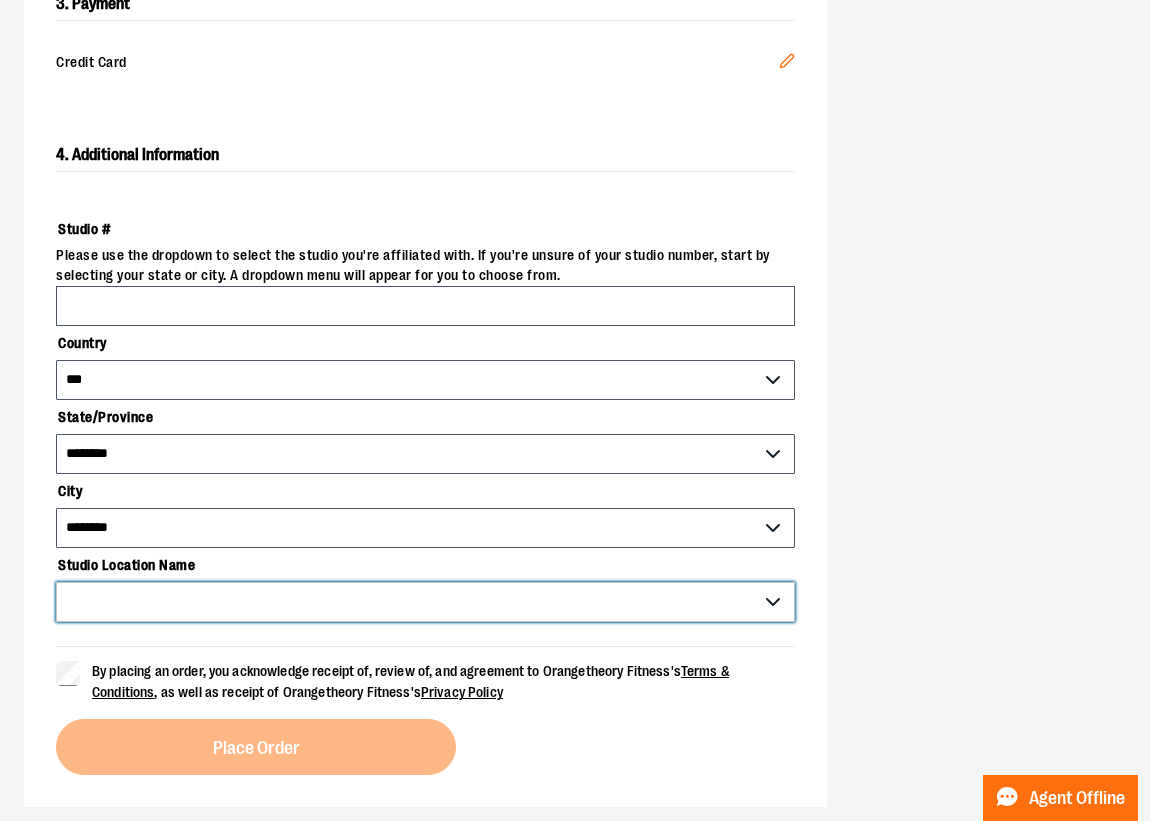 click on "********" at bounding box center (425, 602) 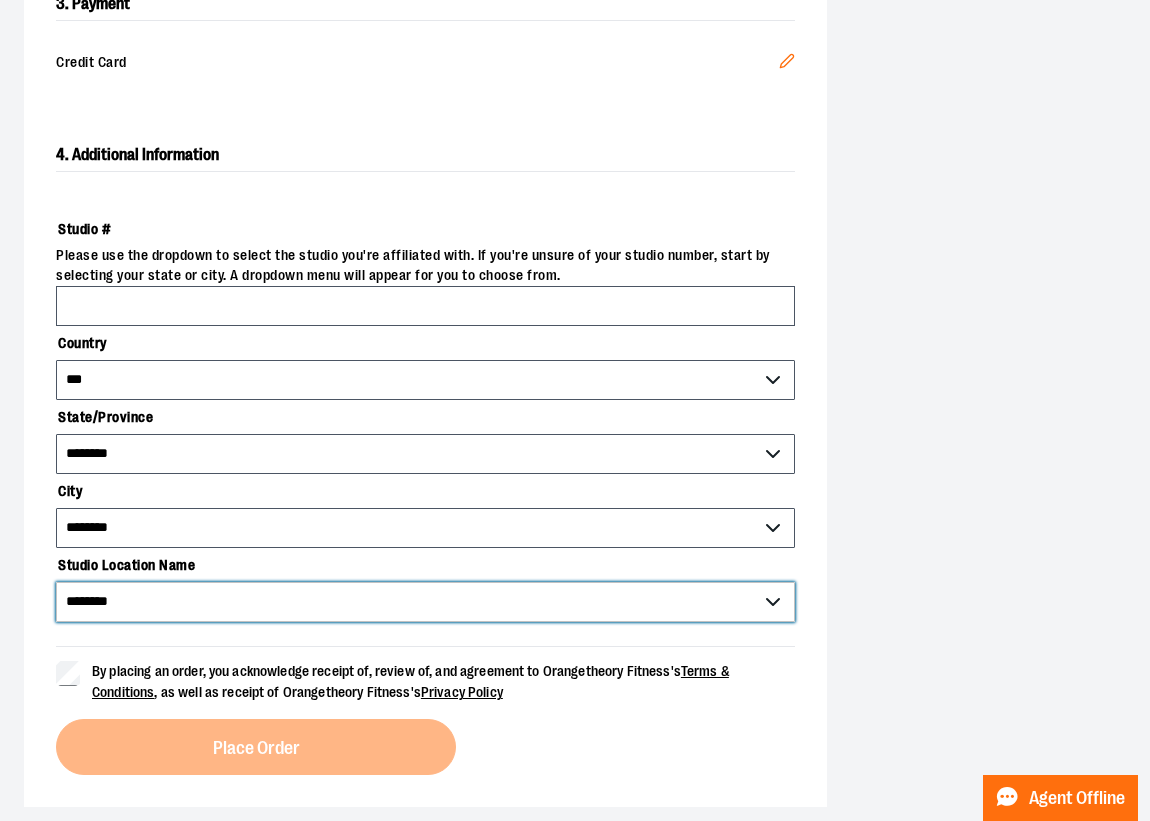 type on "****" 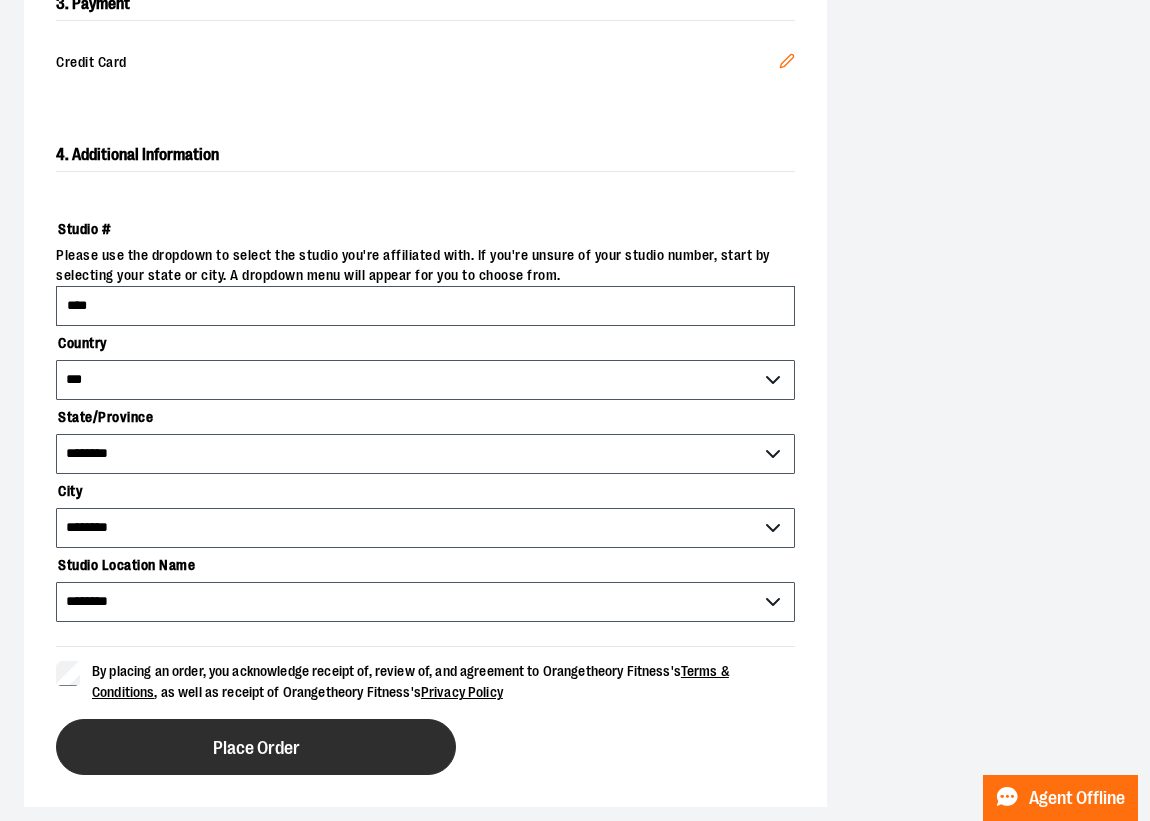 click on "Place Order" at bounding box center [256, 747] 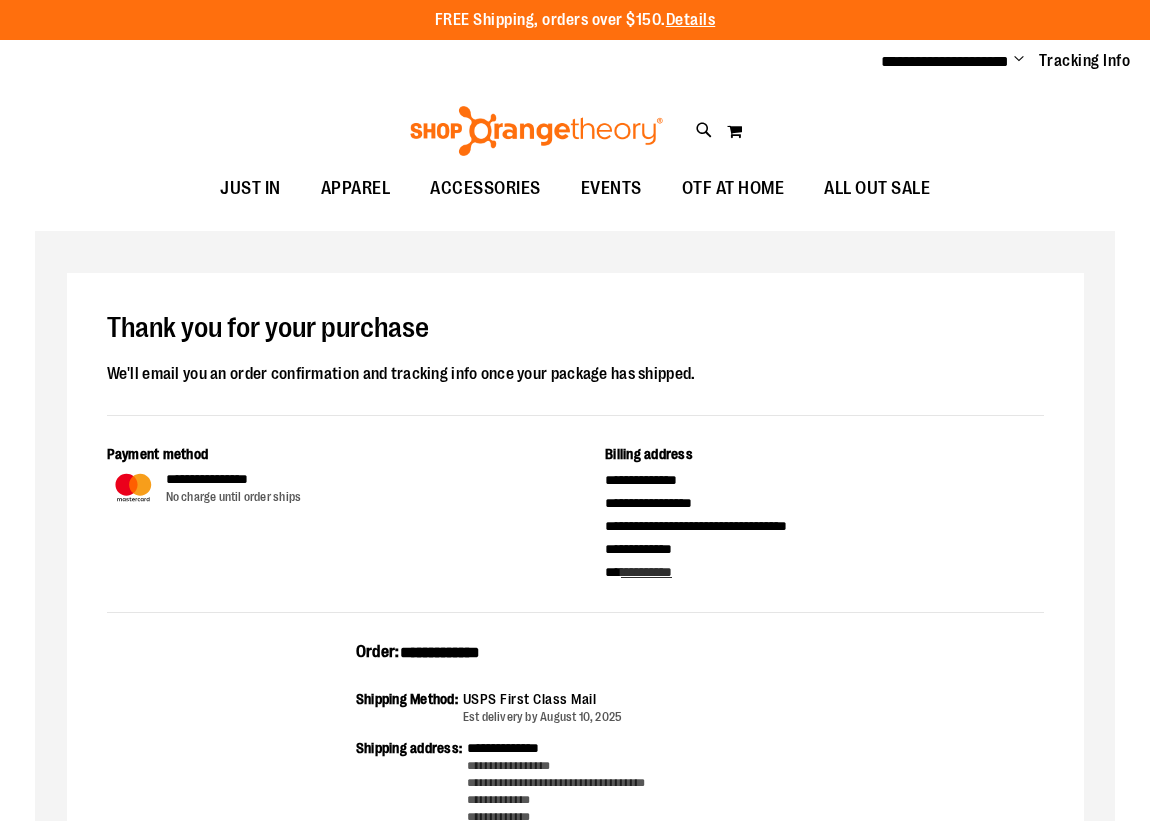 scroll, scrollTop: 0, scrollLeft: 0, axis: both 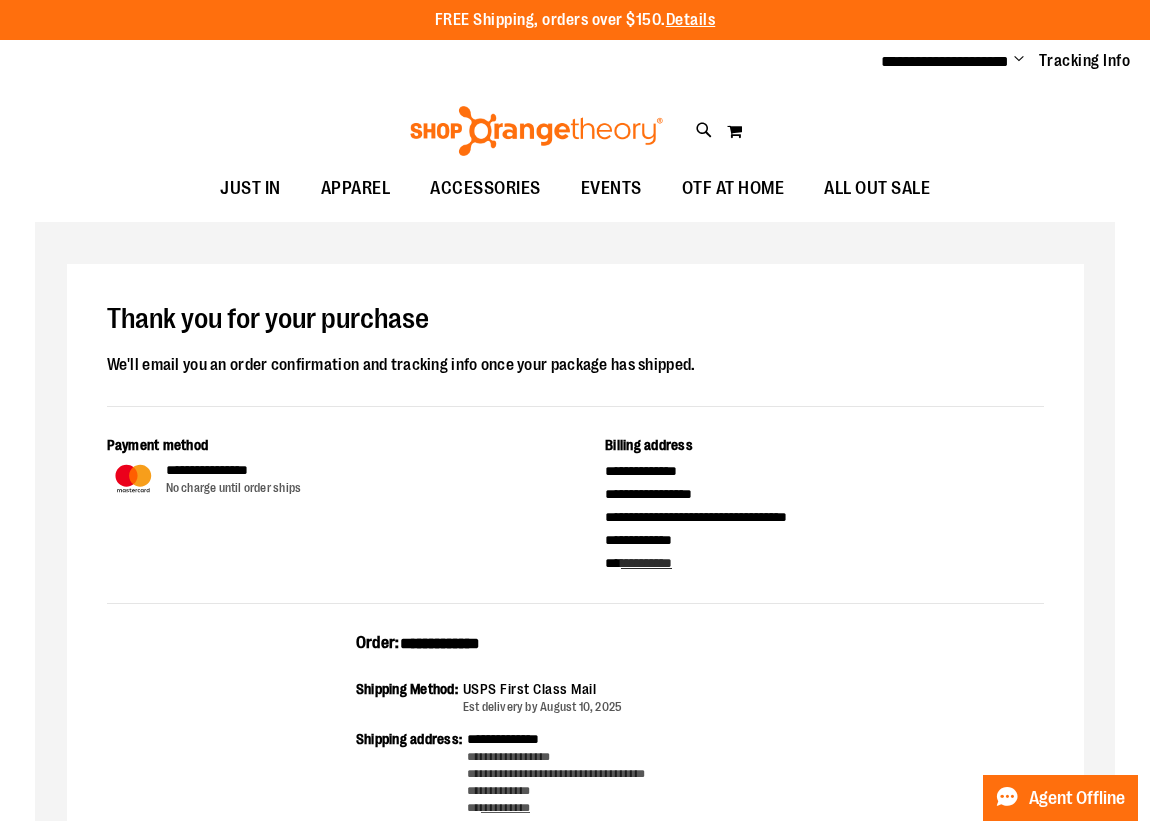 click on "Toggle Nav
Search
Popular Suggestions
Advanced Search" at bounding box center [575, 125] 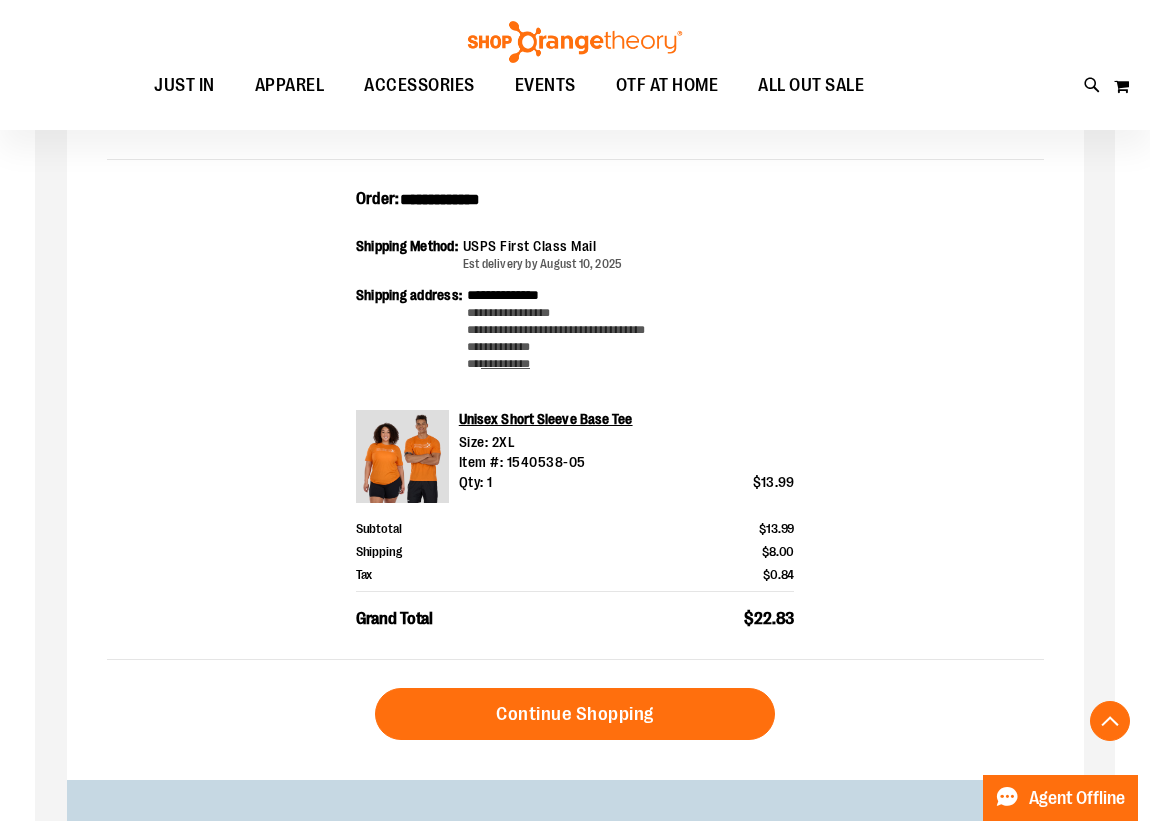 scroll, scrollTop: 0, scrollLeft: 0, axis: both 